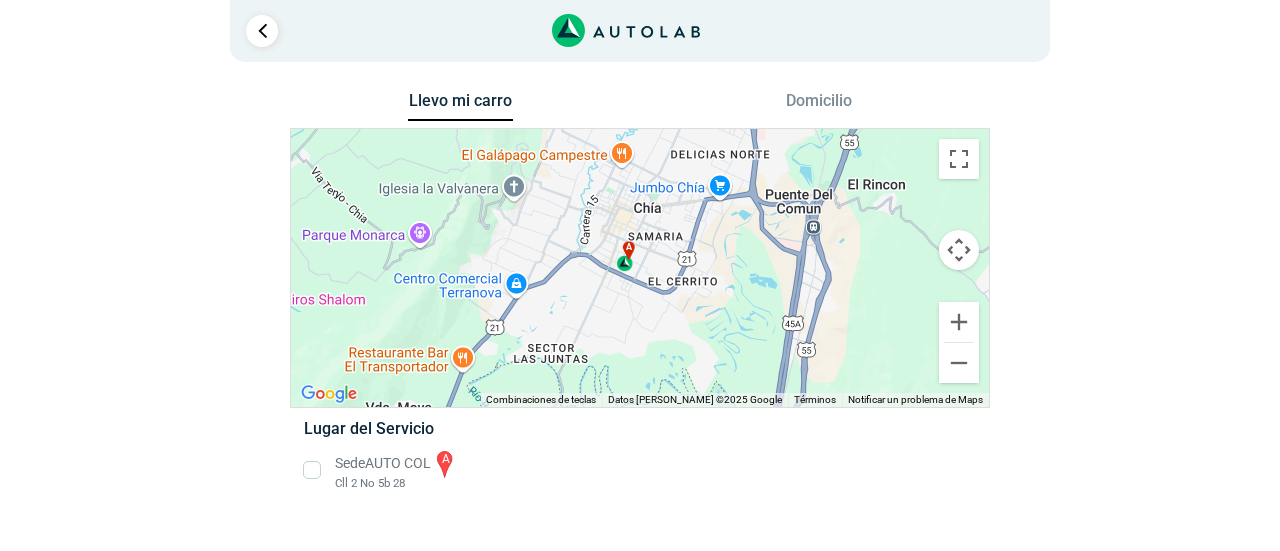 scroll, scrollTop: 0, scrollLeft: 0, axis: both 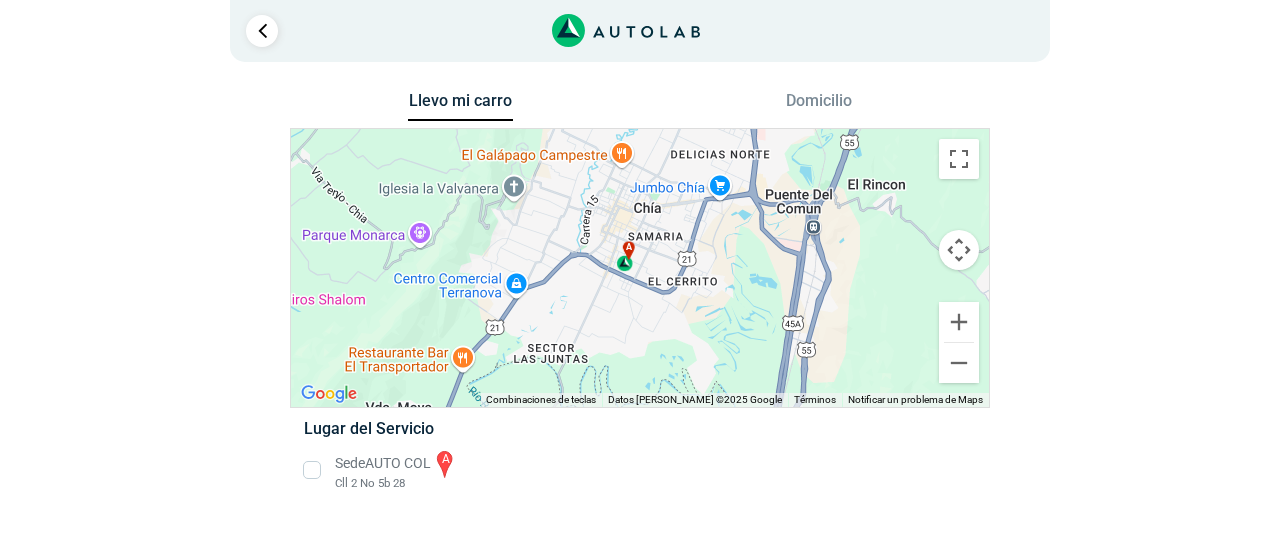 click on "Domicilio" at bounding box center (819, 105) 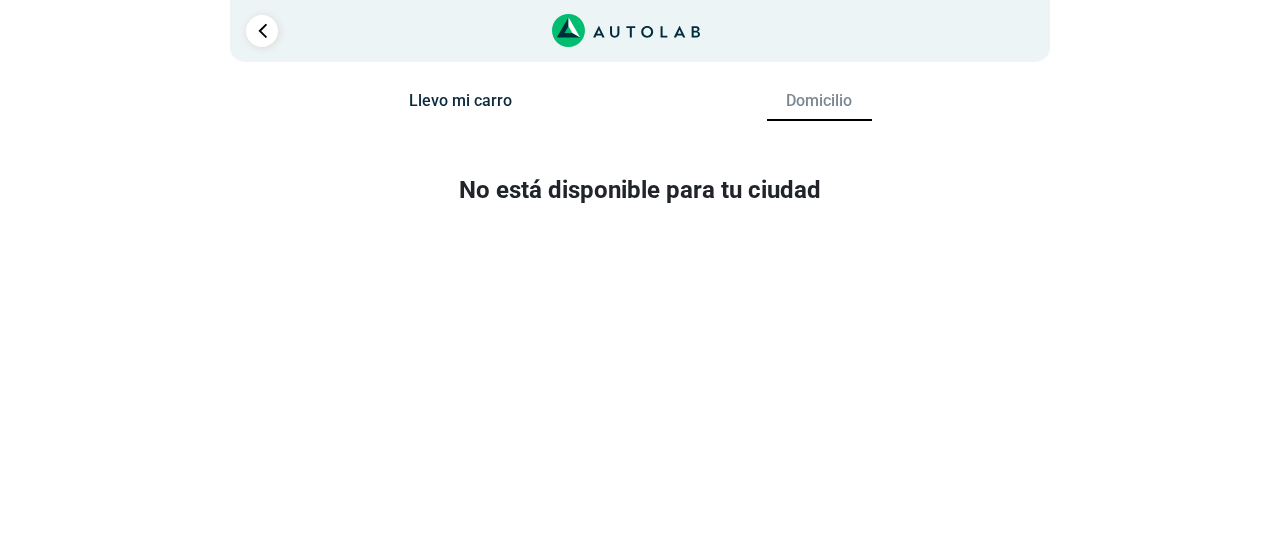 click on "Llevo mi carro" at bounding box center [460, 105] 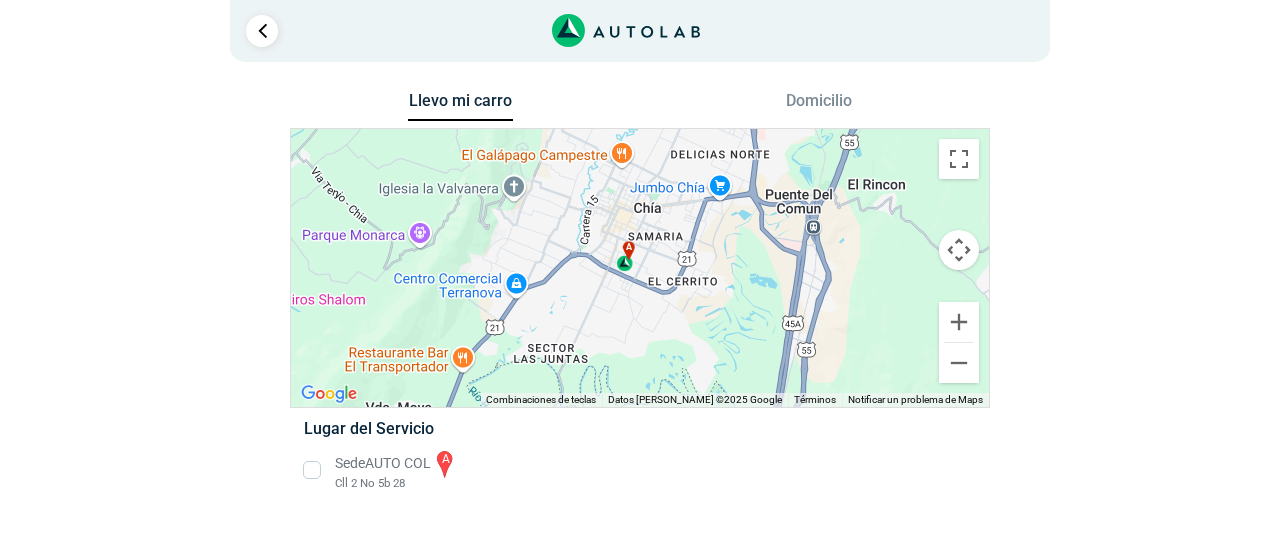 click on "Sede  AUTO COL
a
Cll 2 No 5b 28" at bounding box center (639, 470) 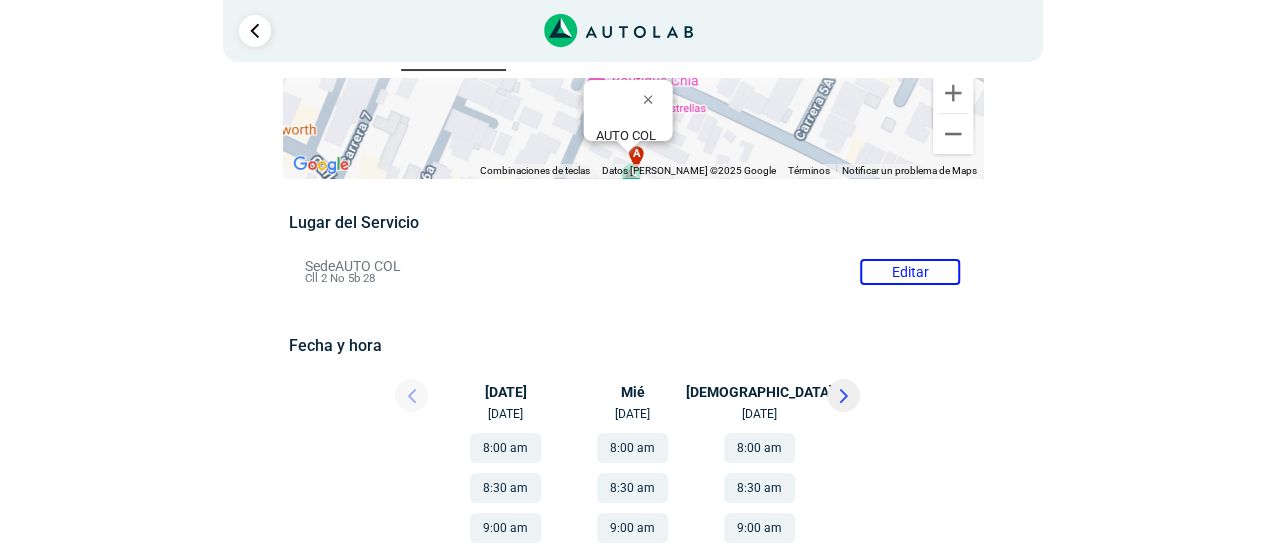 scroll, scrollTop: 0, scrollLeft: 0, axis: both 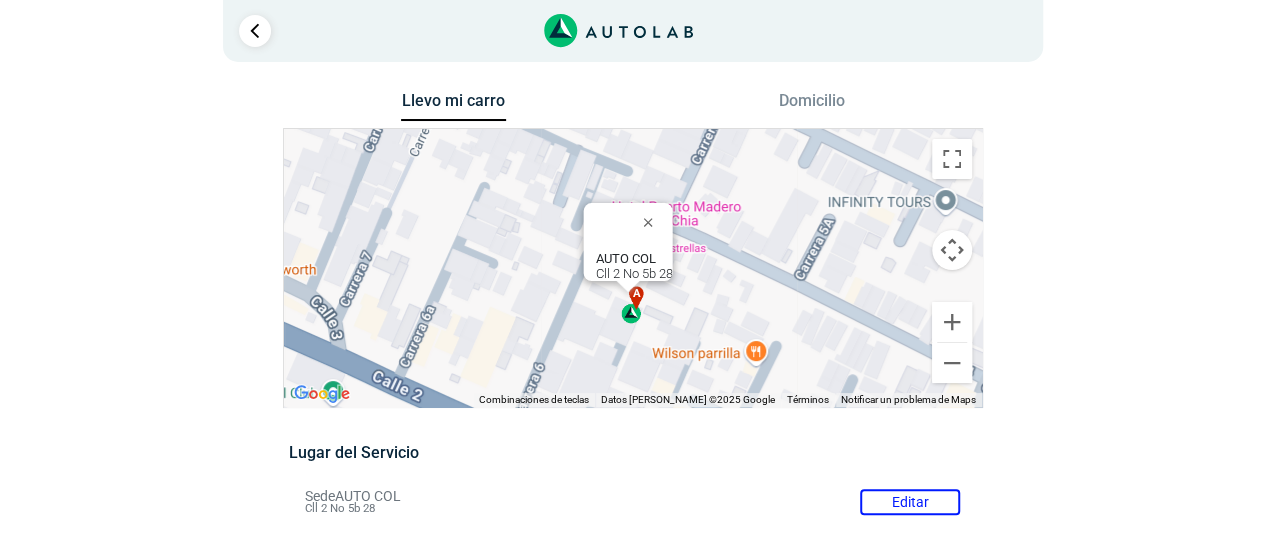 click on "a" at bounding box center [632, 305] 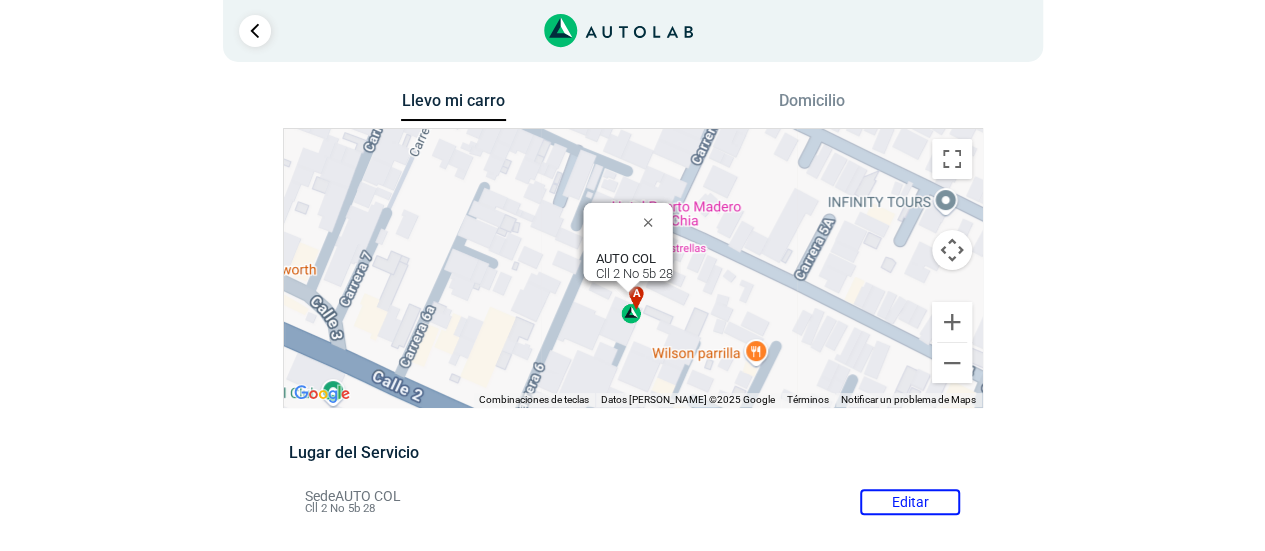 click on "AUTO COL Cll 2 No 5b 28" at bounding box center [633, 266] 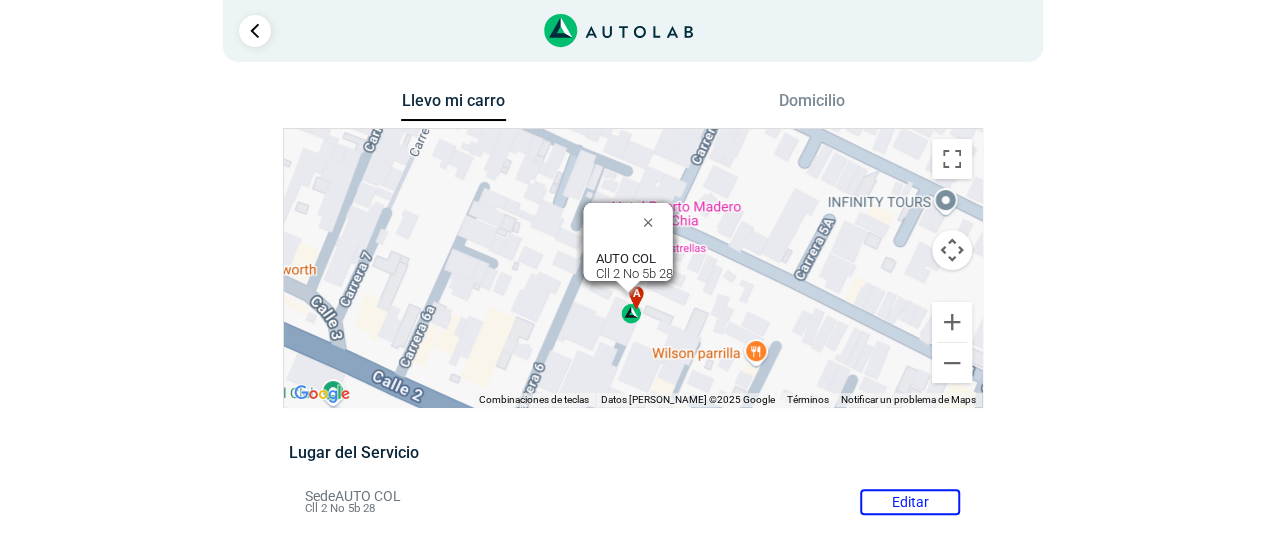 click on "a" at bounding box center [632, 305] 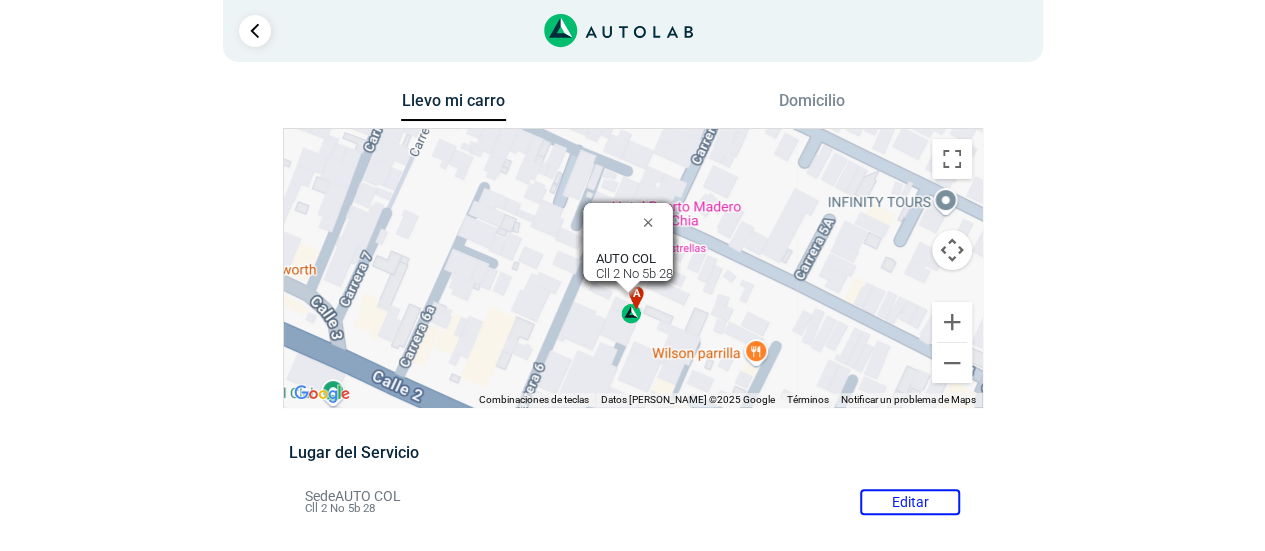 click on "a" at bounding box center (632, 305) 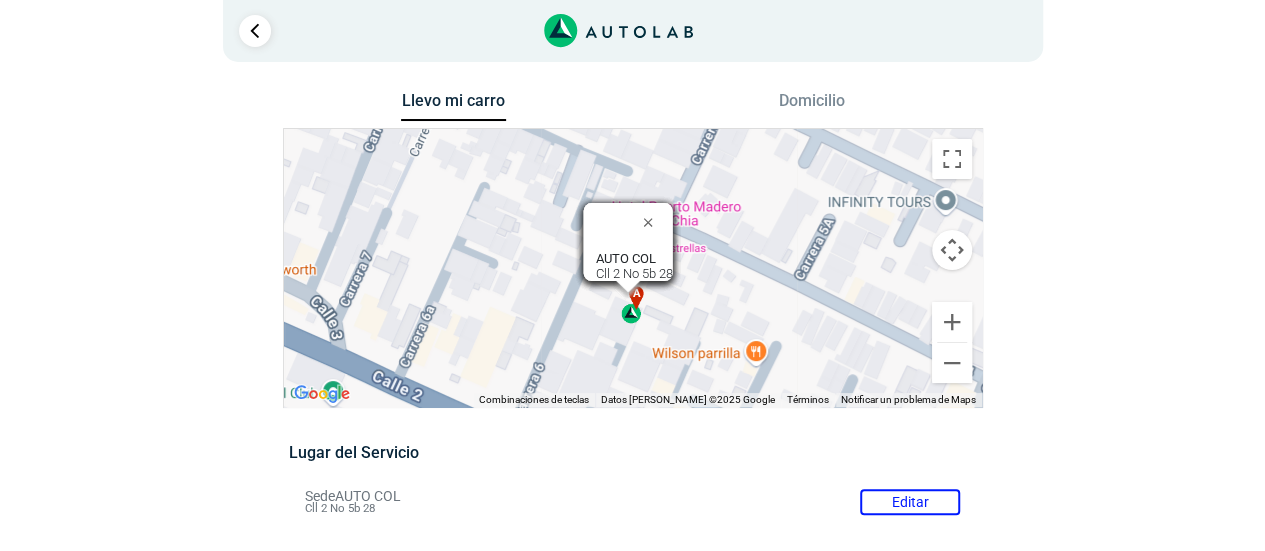 click at bounding box center [609, 227] 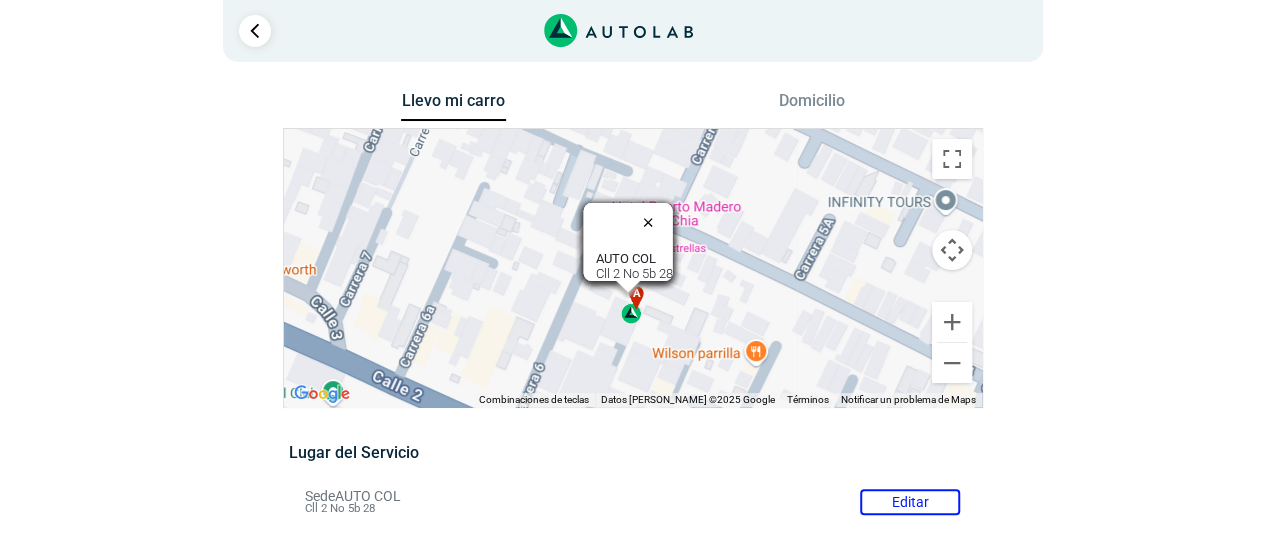 click at bounding box center (652, 222) 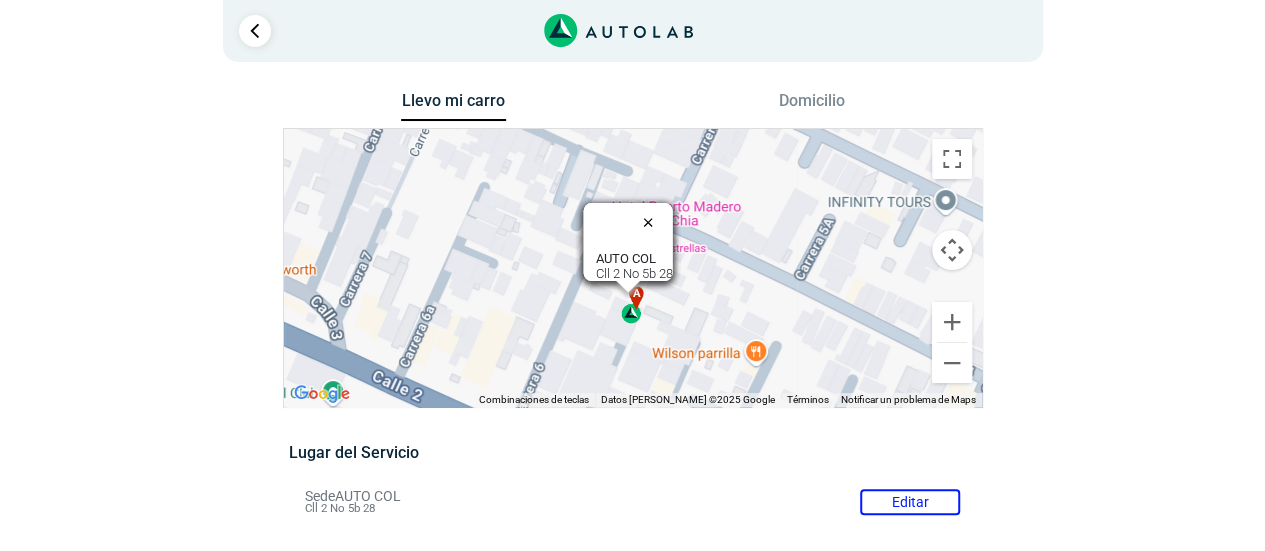 click at bounding box center [652, 222] 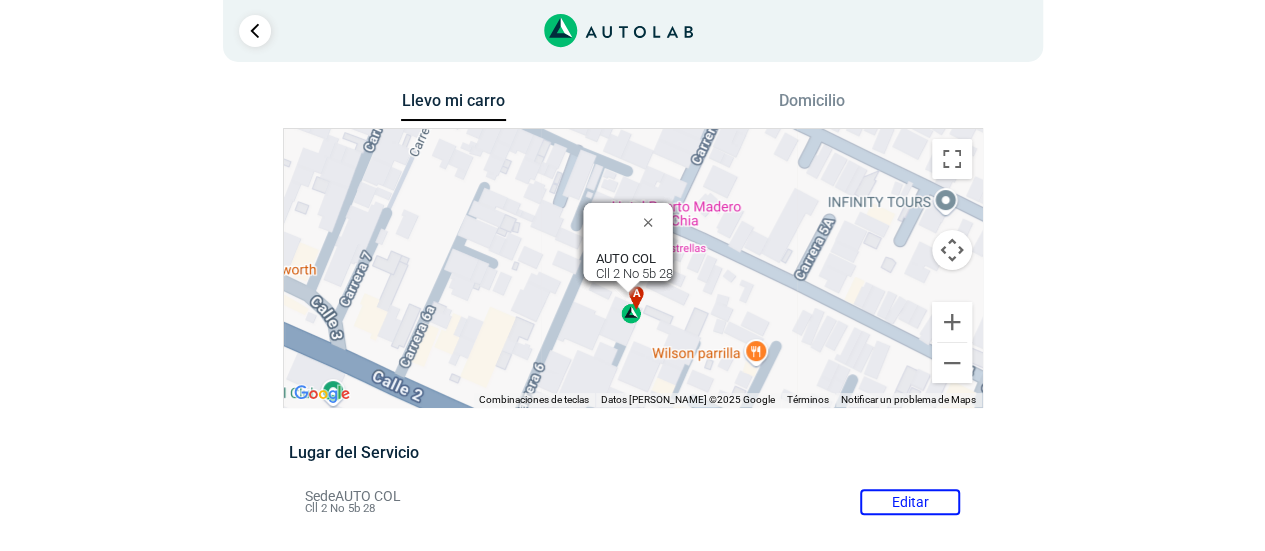 click on "a" at bounding box center (632, 305) 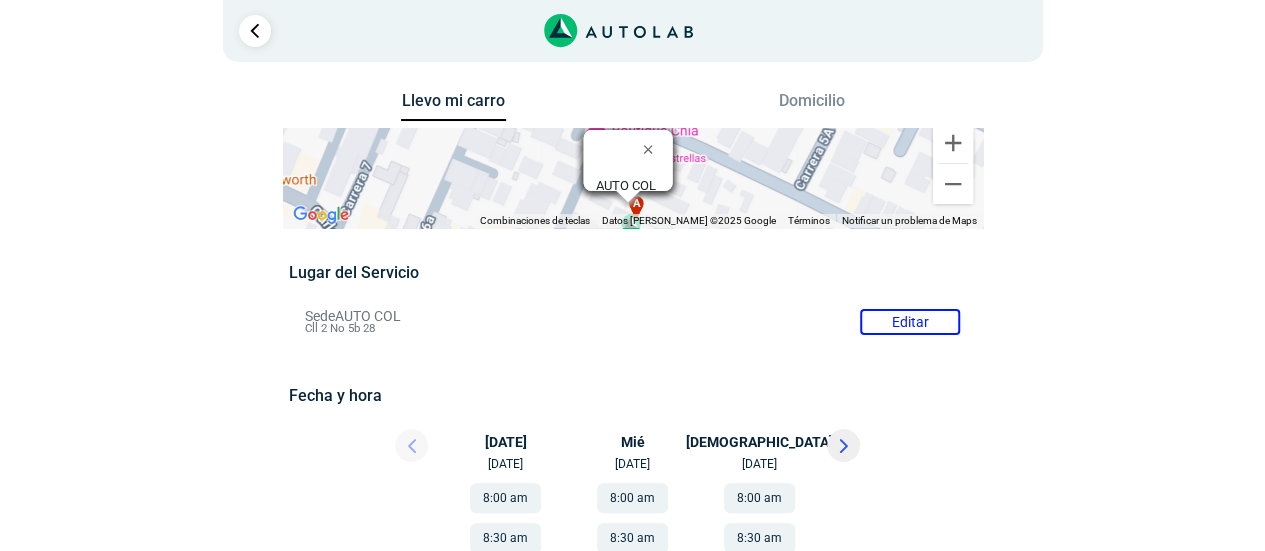 click on "Sede  AUTO COL
Editar
Cll 2 No 5b 28" at bounding box center [632, 322] 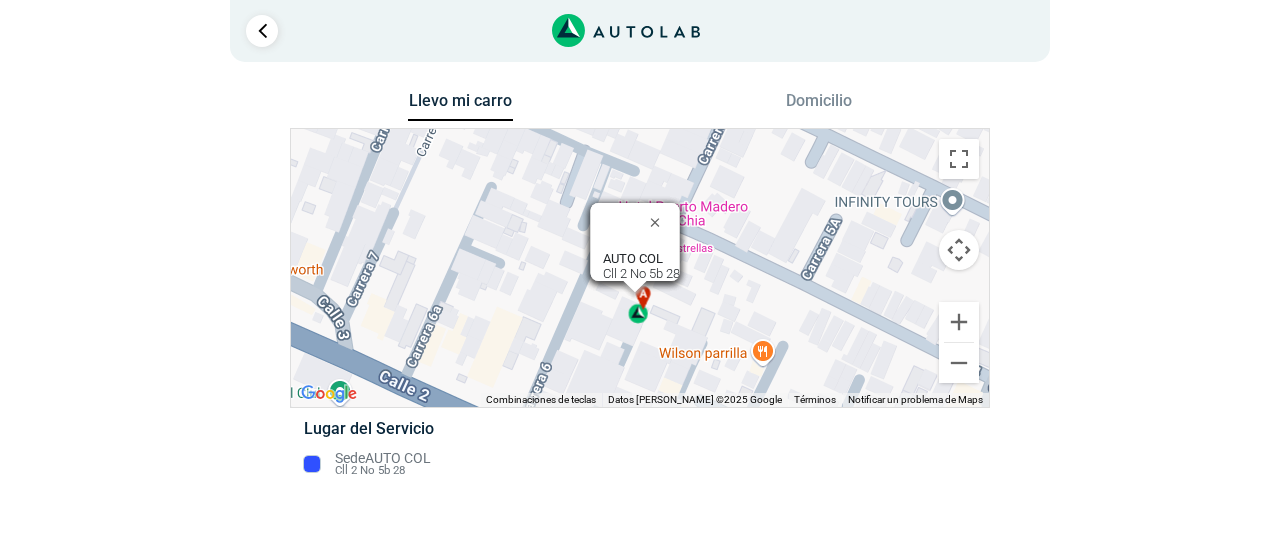 drag, startPoint x: 1279, startPoint y: 215, endPoint x: 1274, endPoint y: 290, distance: 75.16648 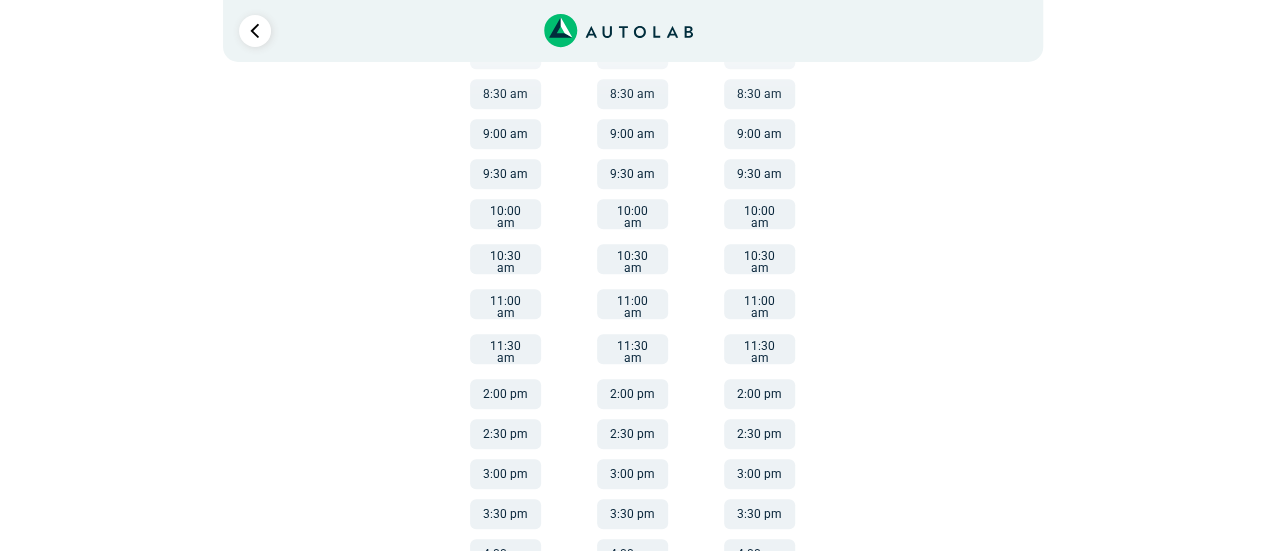 scroll, scrollTop: 470, scrollLeft: 0, axis: vertical 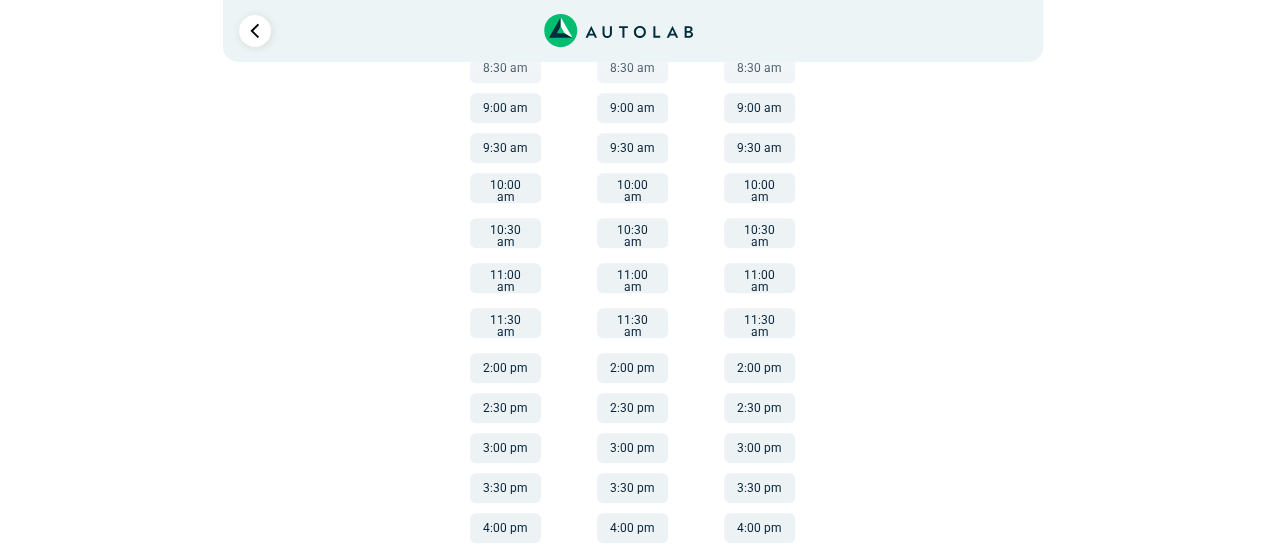 click on "2:00 pm" at bounding box center (632, 368) 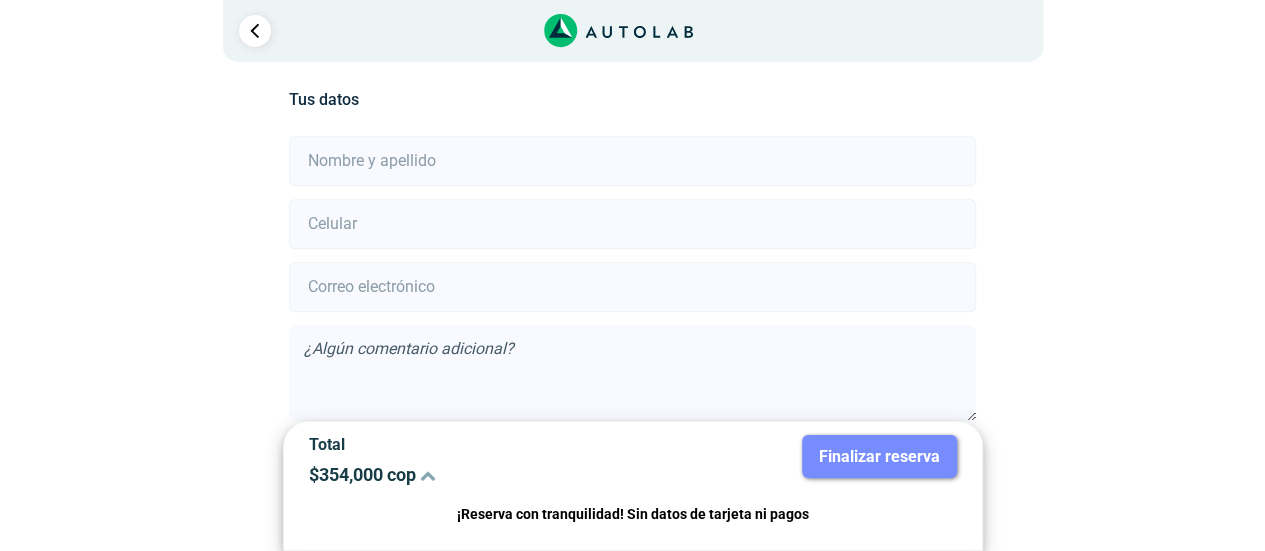 scroll, scrollTop: 534, scrollLeft: 0, axis: vertical 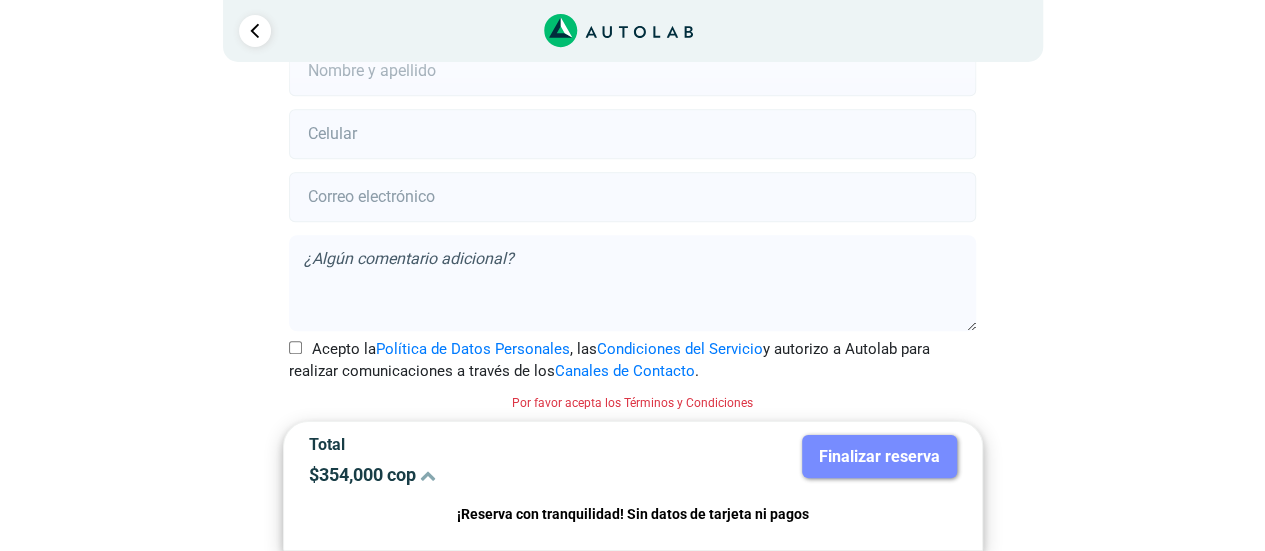 click on "Acepto la  Política de Datos Personales , las  Condiciones del Servicio  y autorizo a Autolab para realizar comunicaciones a través de los  Canales de Contacto ." at bounding box center (295, 347) 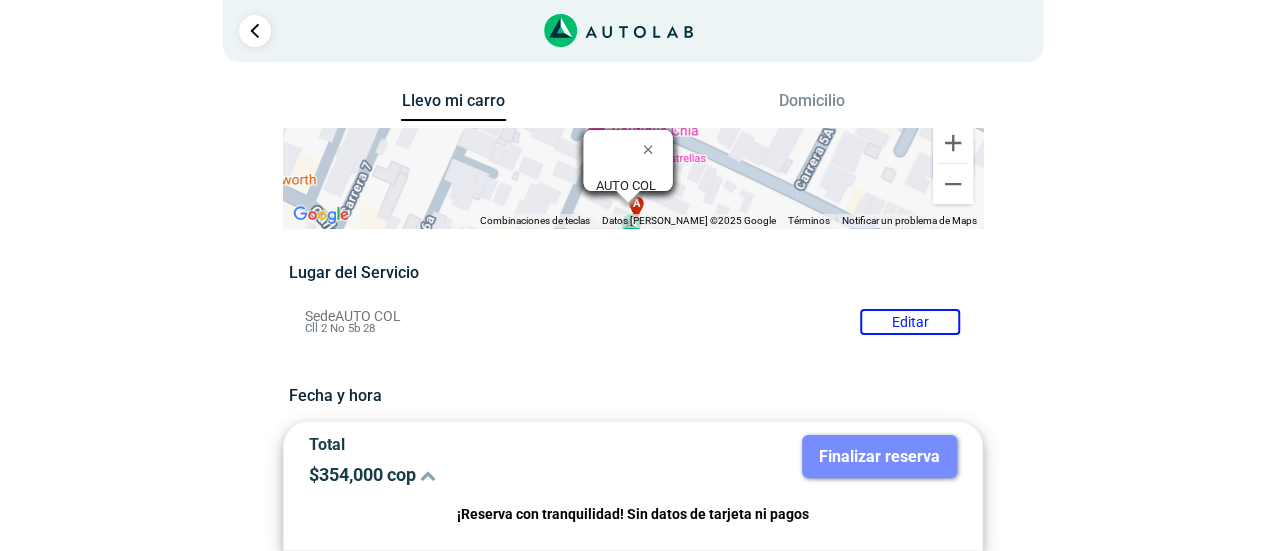 scroll, scrollTop: 530, scrollLeft: 0, axis: vertical 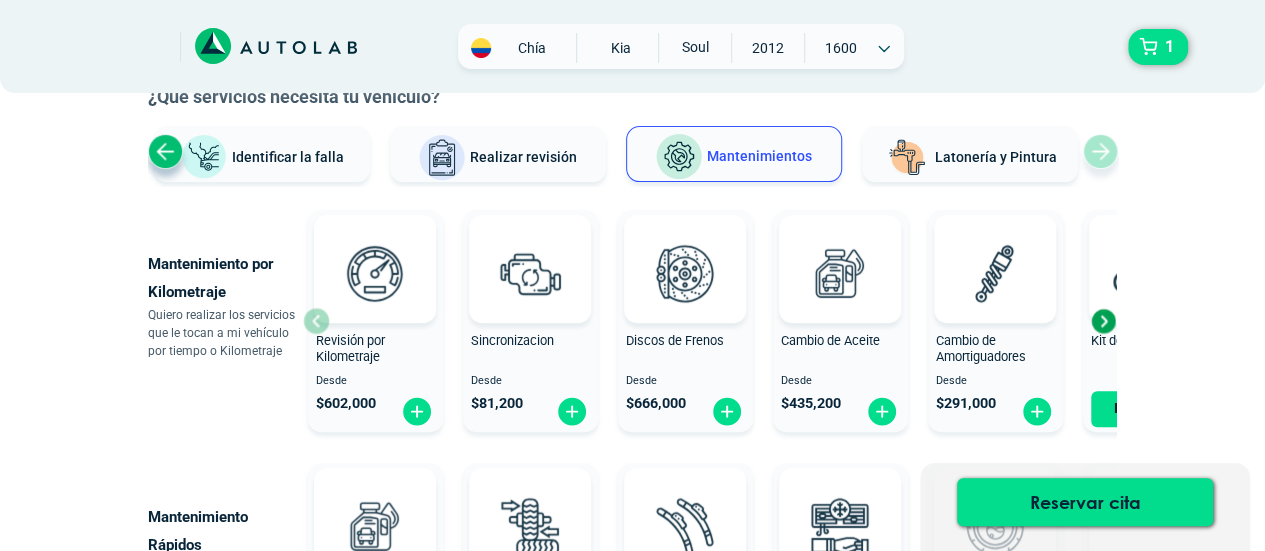 click 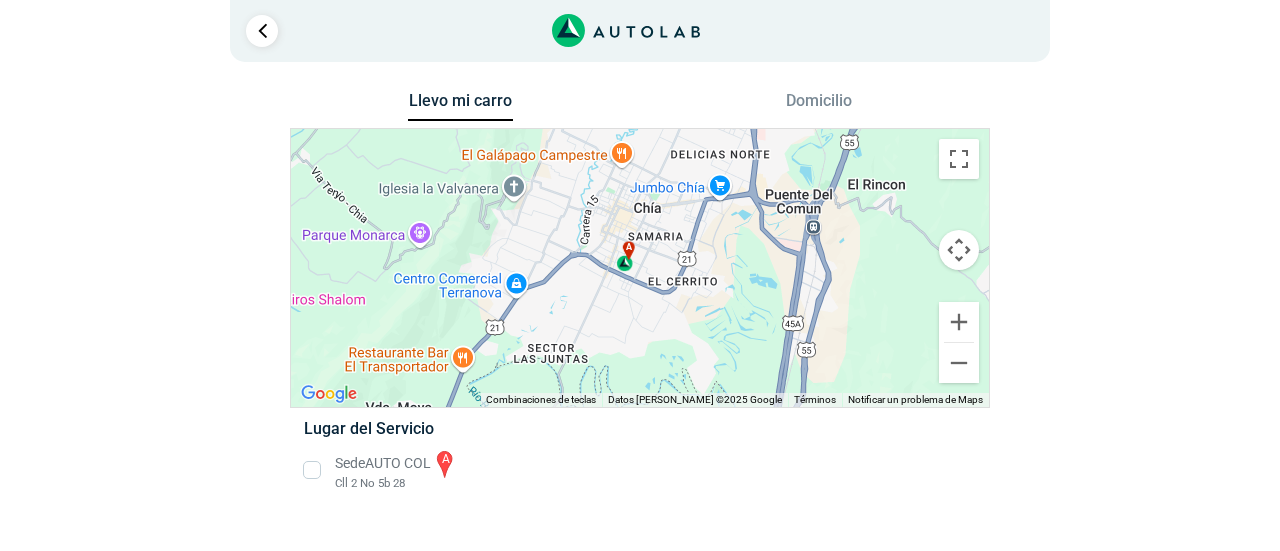 scroll, scrollTop: 0, scrollLeft: 0, axis: both 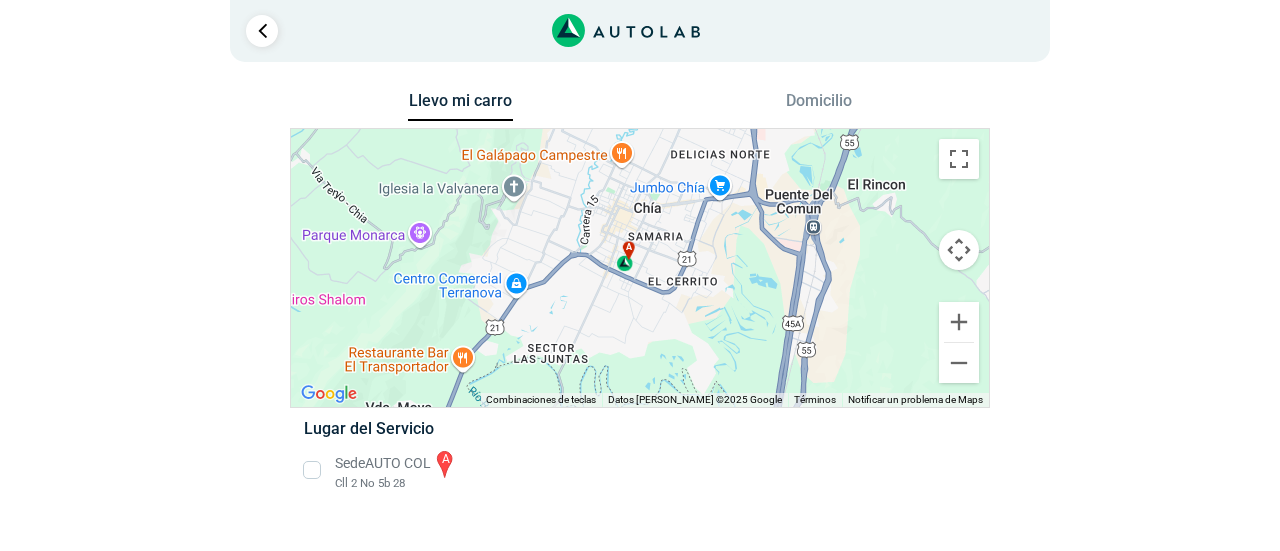 drag, startPoint x: 1222, startPoint y: 291, endPoint x: 1221, endPoint y: 95, distance: 196.00255 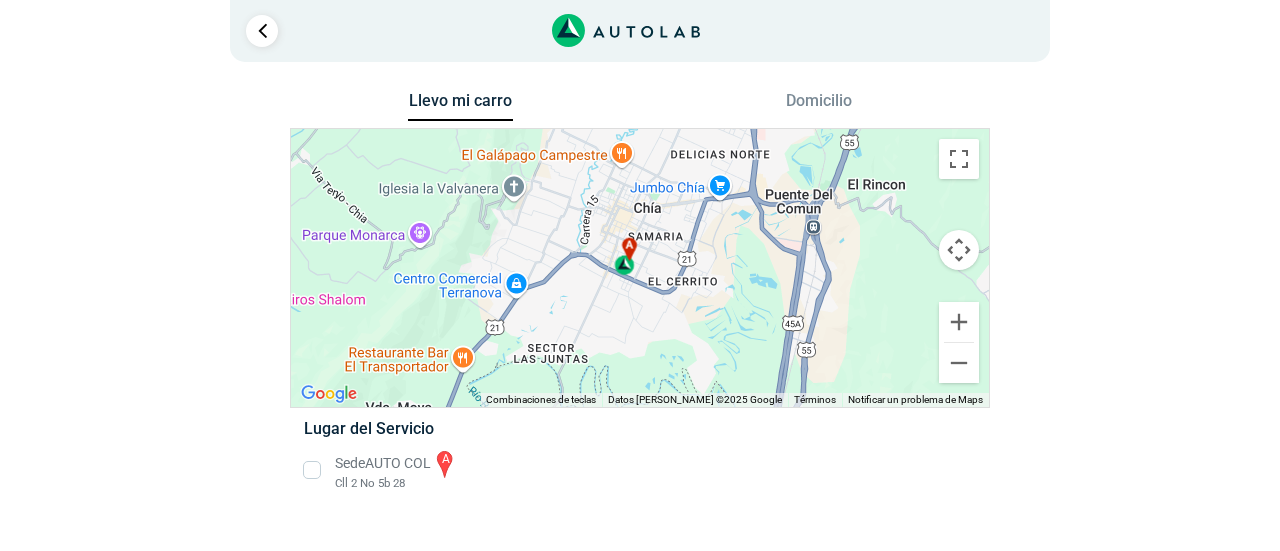click on "a" at bounding box center (626, 257) 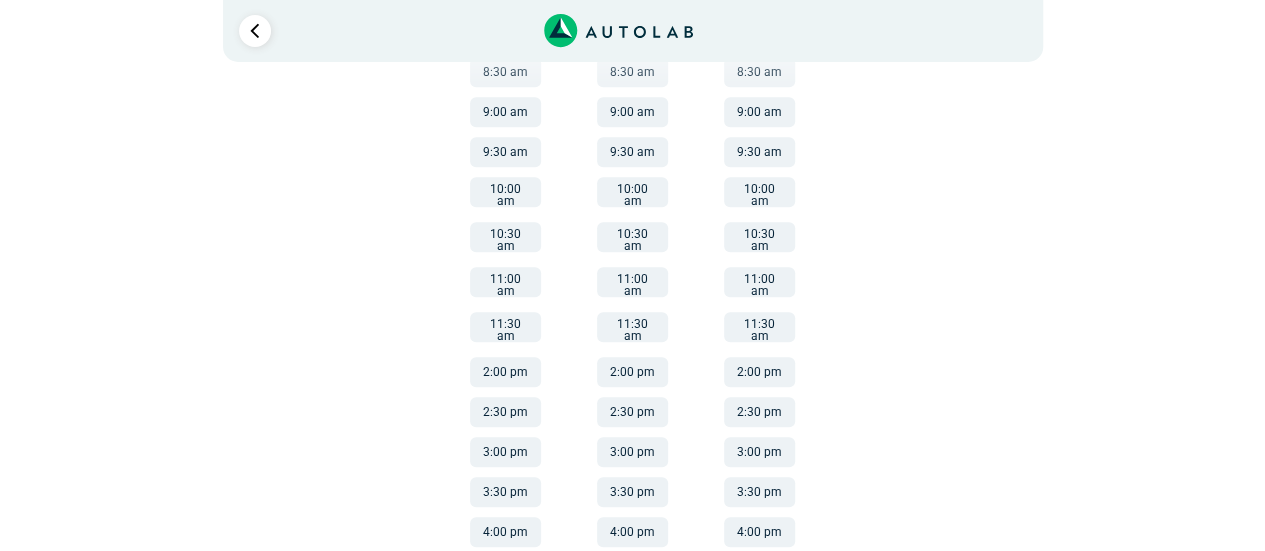 scroll, scrollTop: 470, scrollLeft: 0, axis: vertical 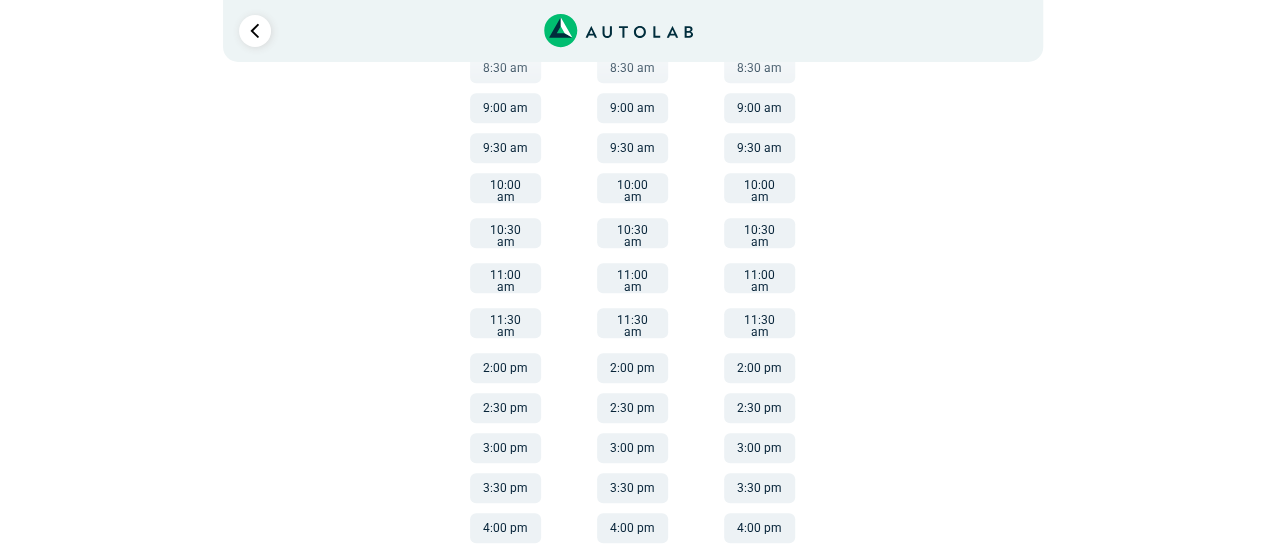 click on "3:00 pm" at bounding box center [632, 448] 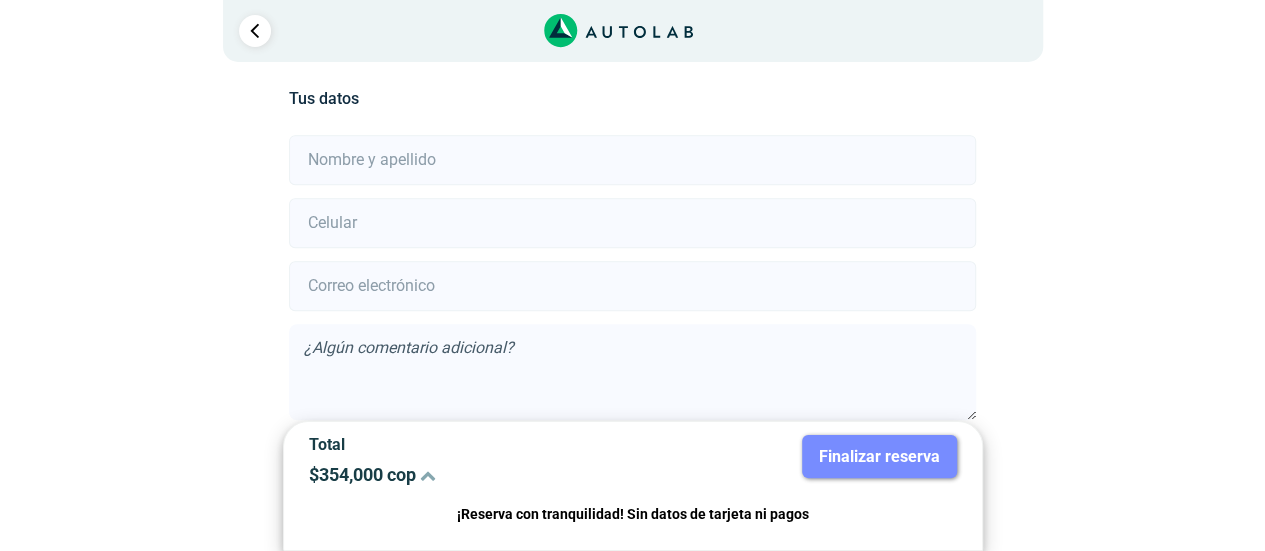 scroll, scrollTop: 444, scrollLeft: 0, axis: vertical 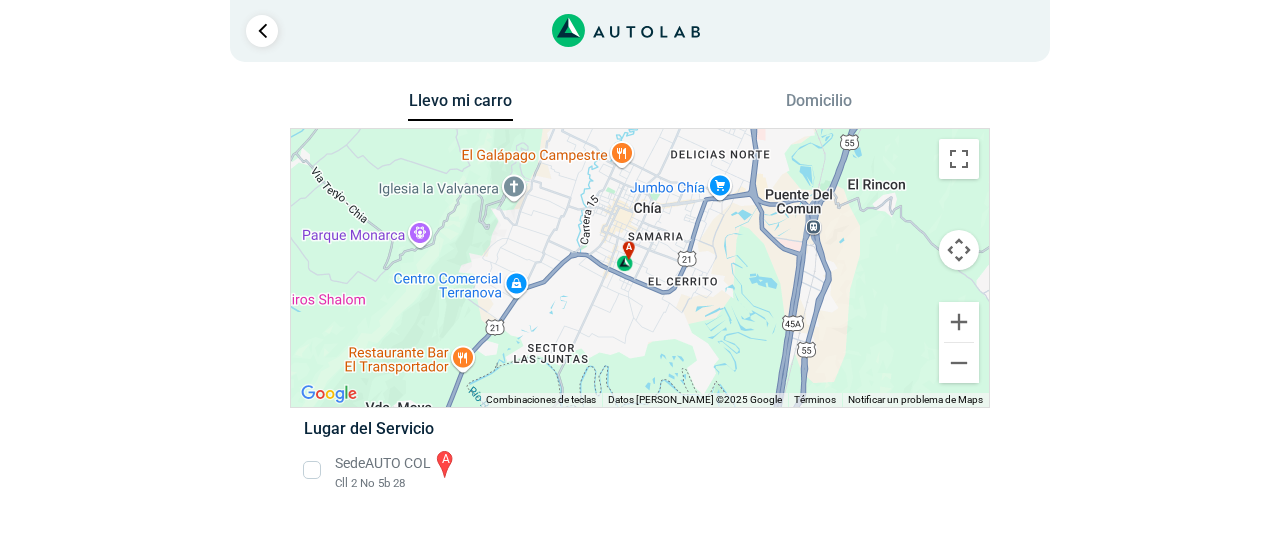 drag, startPoint x: 1194, startPoint y: 216, endPoint x: 1204, endPoint y: 142, distance: 74.672615 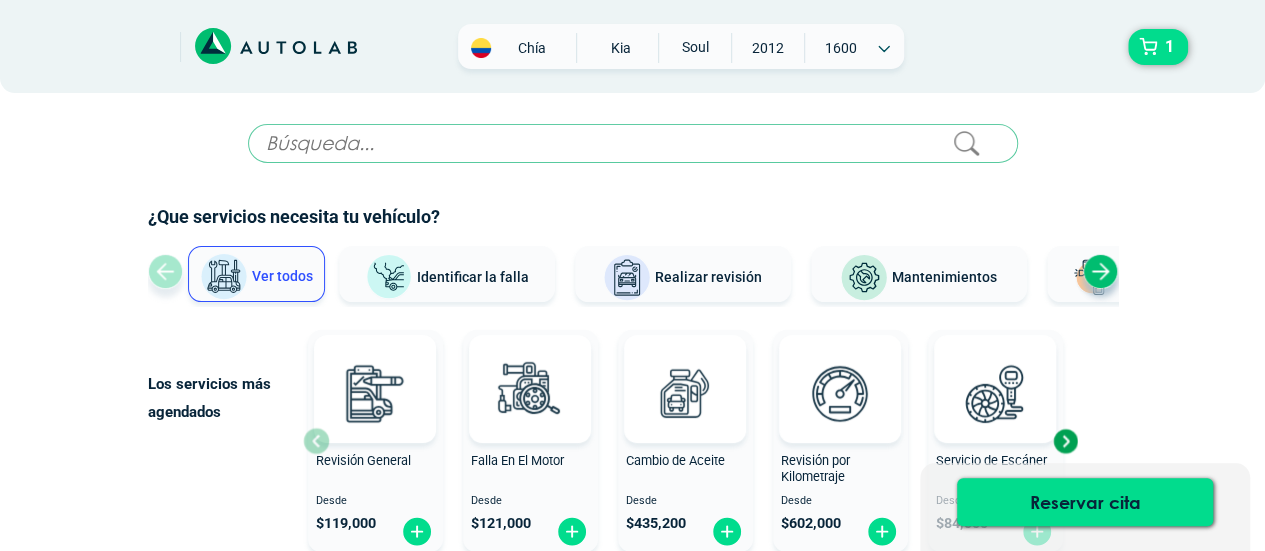 drag, startPoint x: 1253, startPoint y: 69, endPoint x: 1262, endPoint y: 132, distance: 63.63961 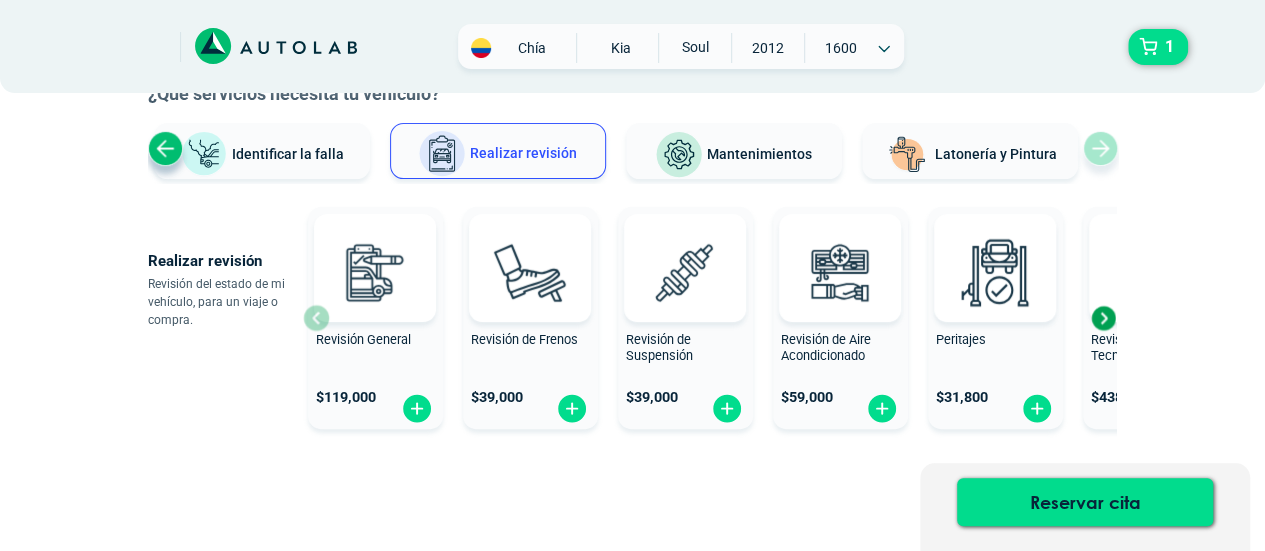 scroll, scrollTop: 127, scrollLeft: 0, axis: vertical 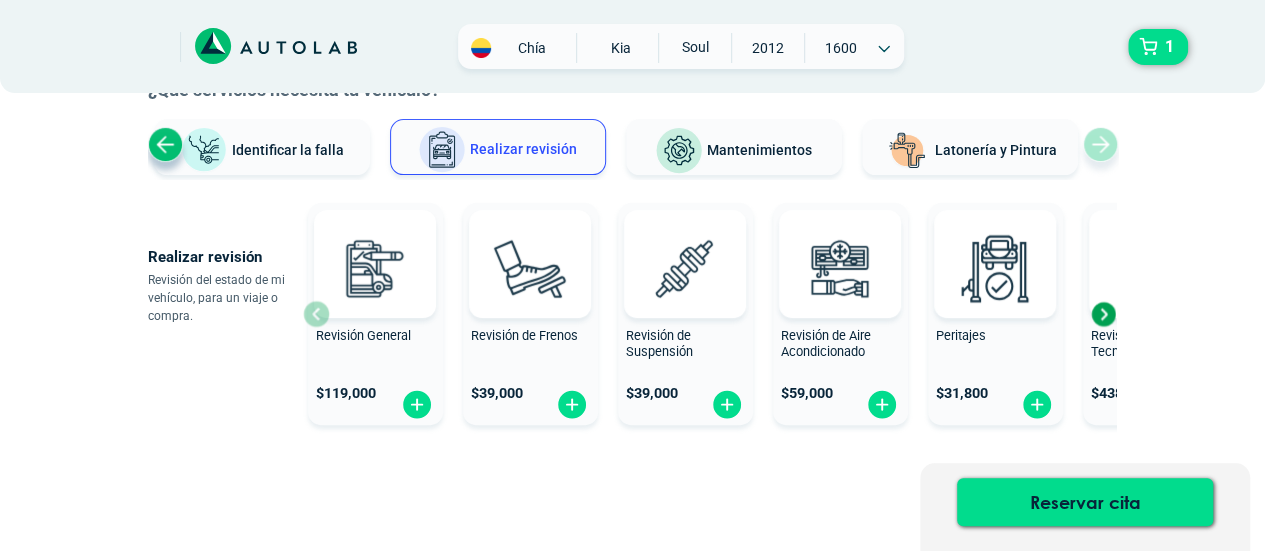 click at bounding box center (1103, 314) 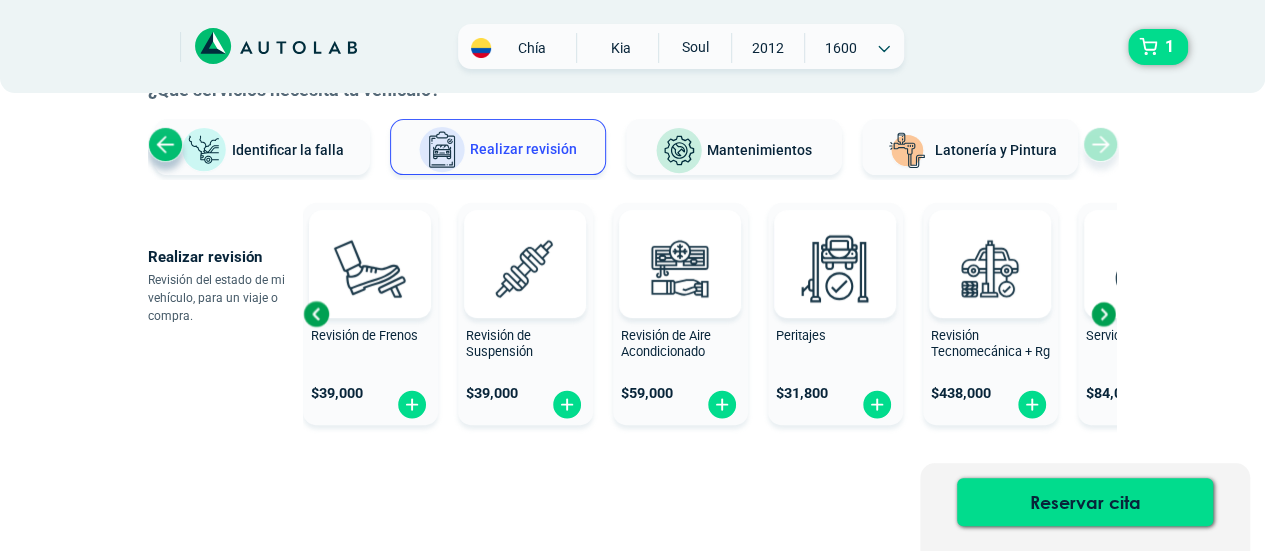 click at bounding box center [1103, 314] 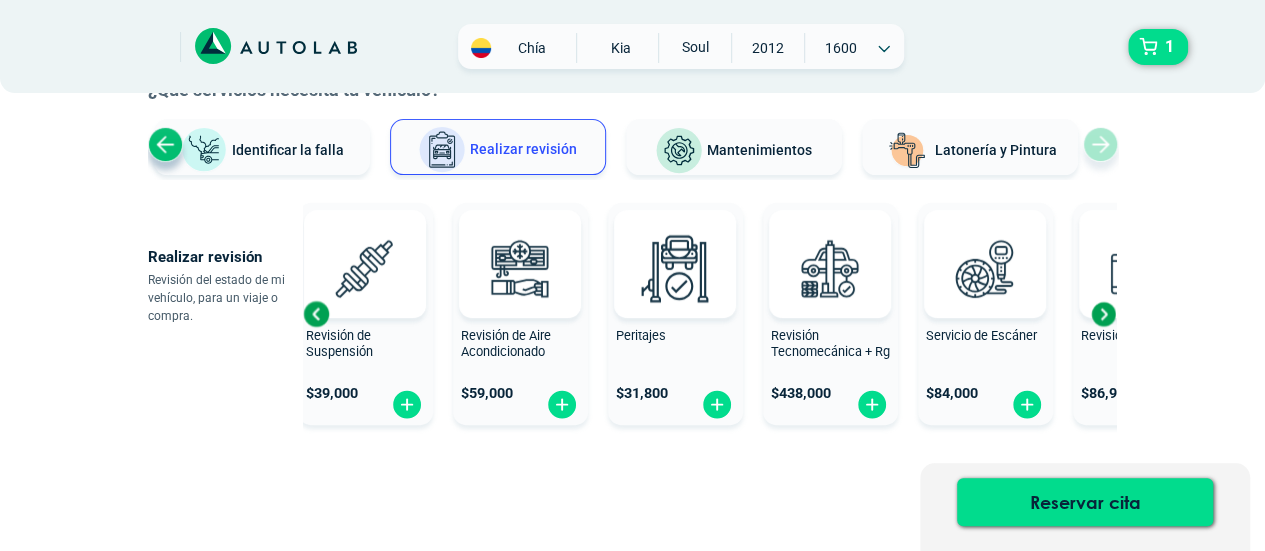 click at bounding box center (1103, 314) 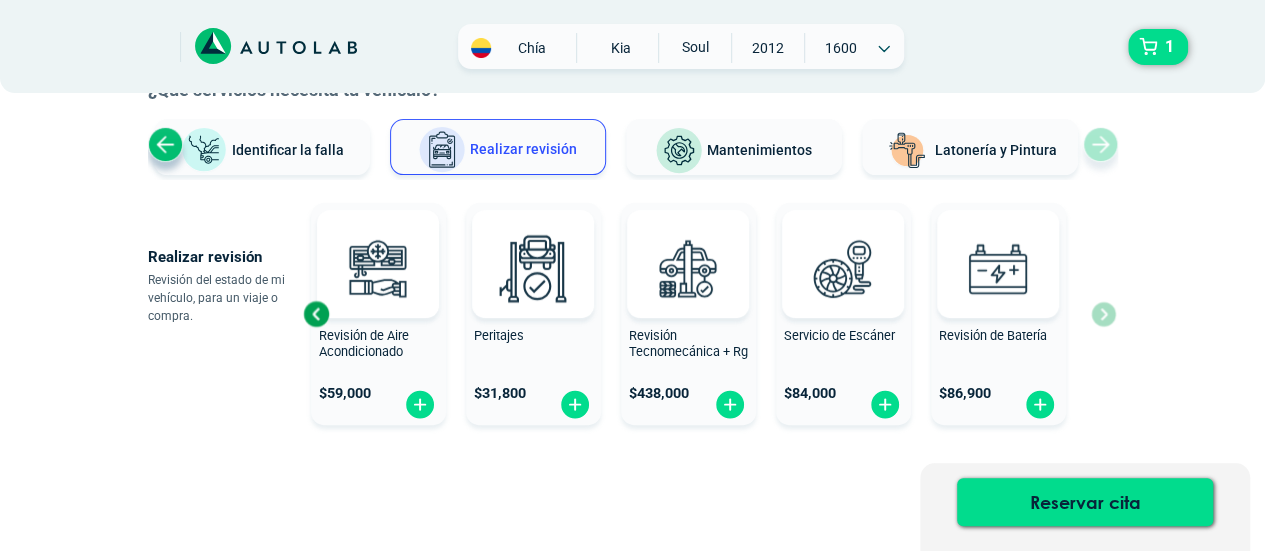 click on "Revisión General
$ 119,000
Revisión de Frenos
$ 39,000
Revisión de Suspensión
$ 39,000
Revisión de Aire Acondicionado
$" at bounding box center [709, 314] 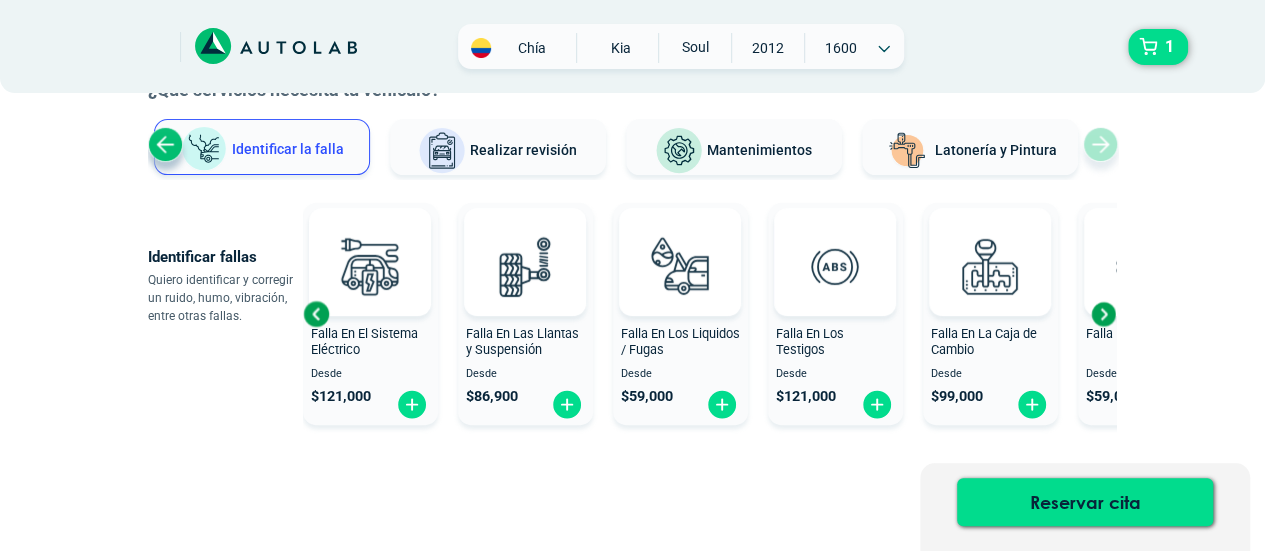 click on "Falla En La Caja de Cambio" at bounding box center (984, 342) 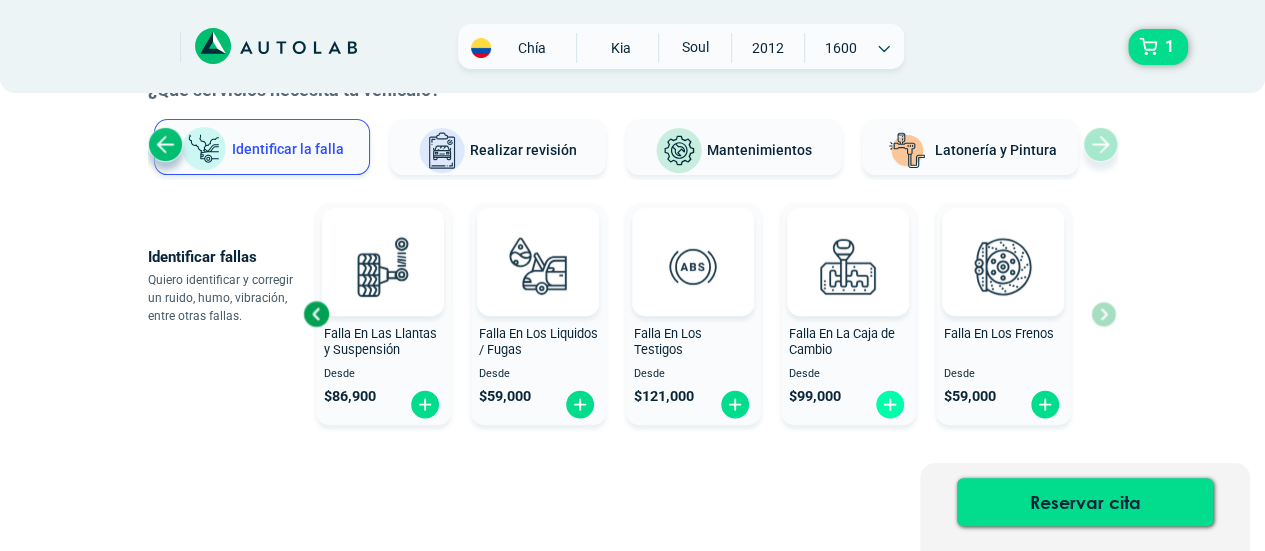 click at bounding box center (890, 404) 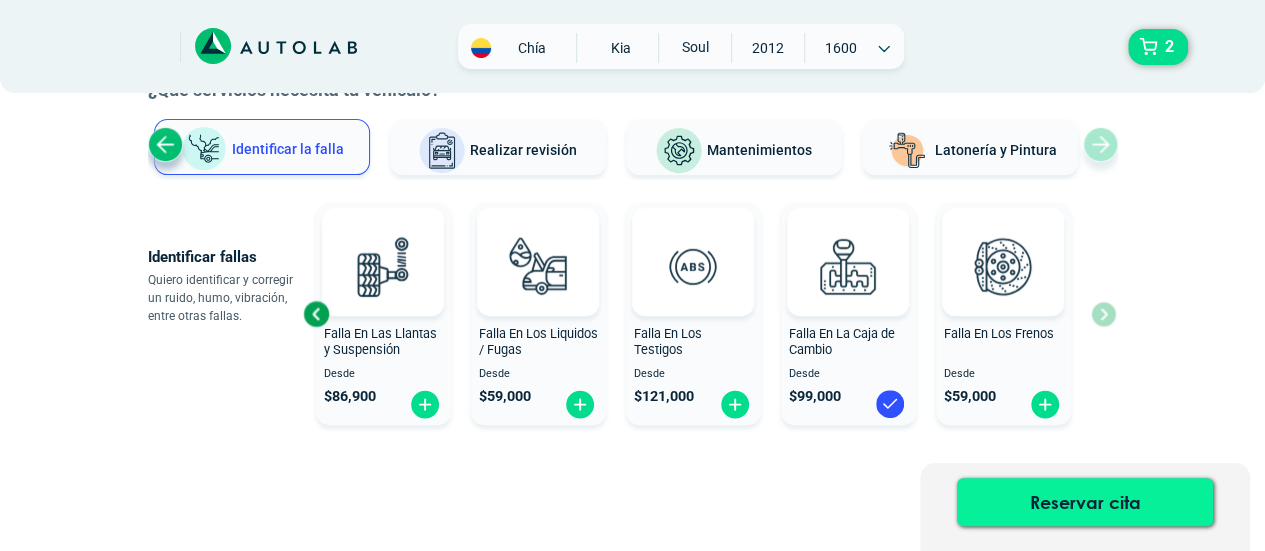 click on "Reservar cita" at bounding box center (1085, 502) 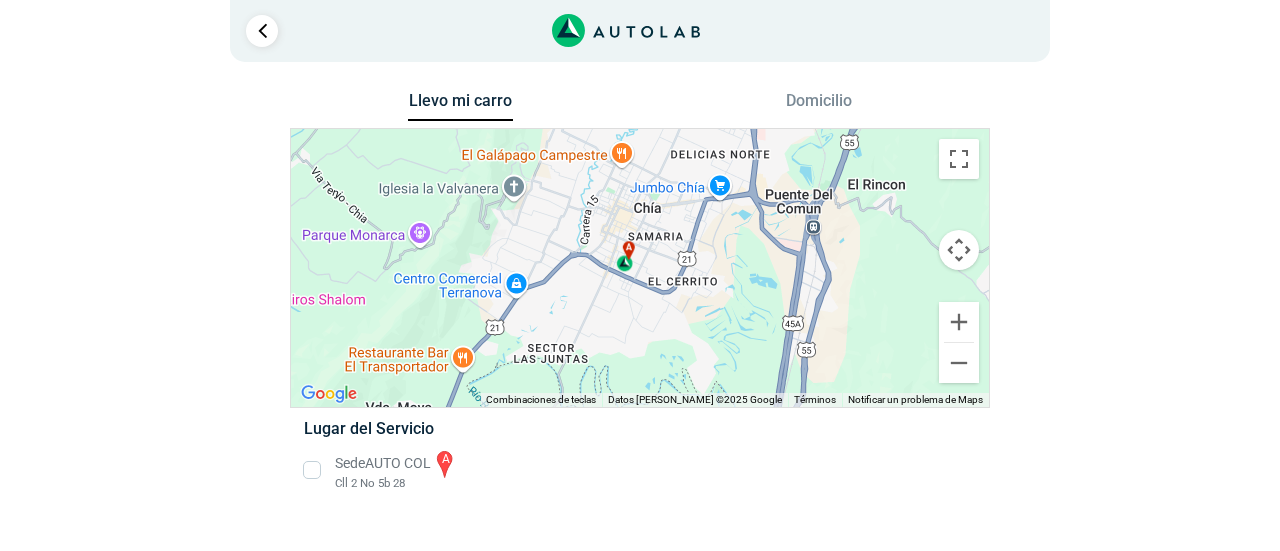 drag, startPoint x: 1219, startPoint y: 256, endPoint x: 1202, endPoint y: 370, distance: 115.260574 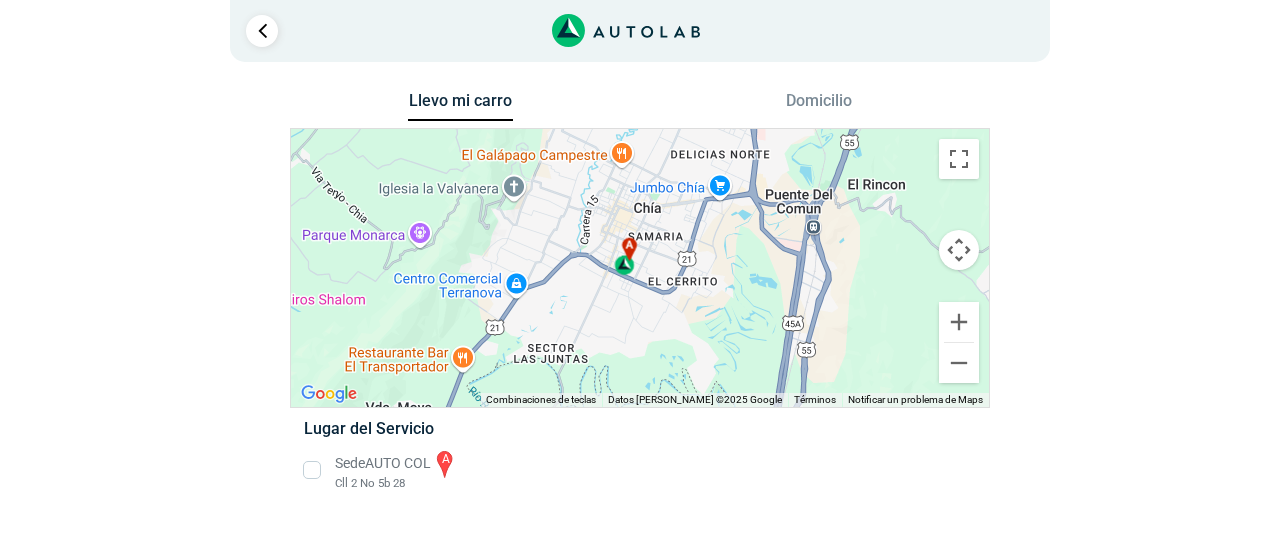 click on "a" at bounding box center (626, 257) 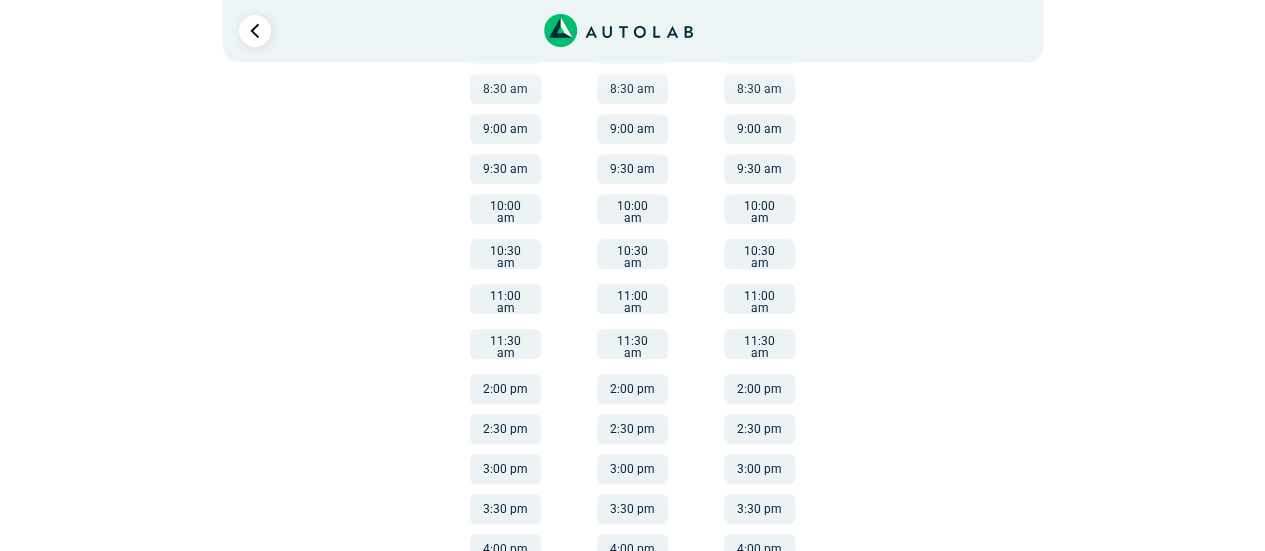 scroll, scrollTop: 470, scrollLeft: 0, axis: vertical 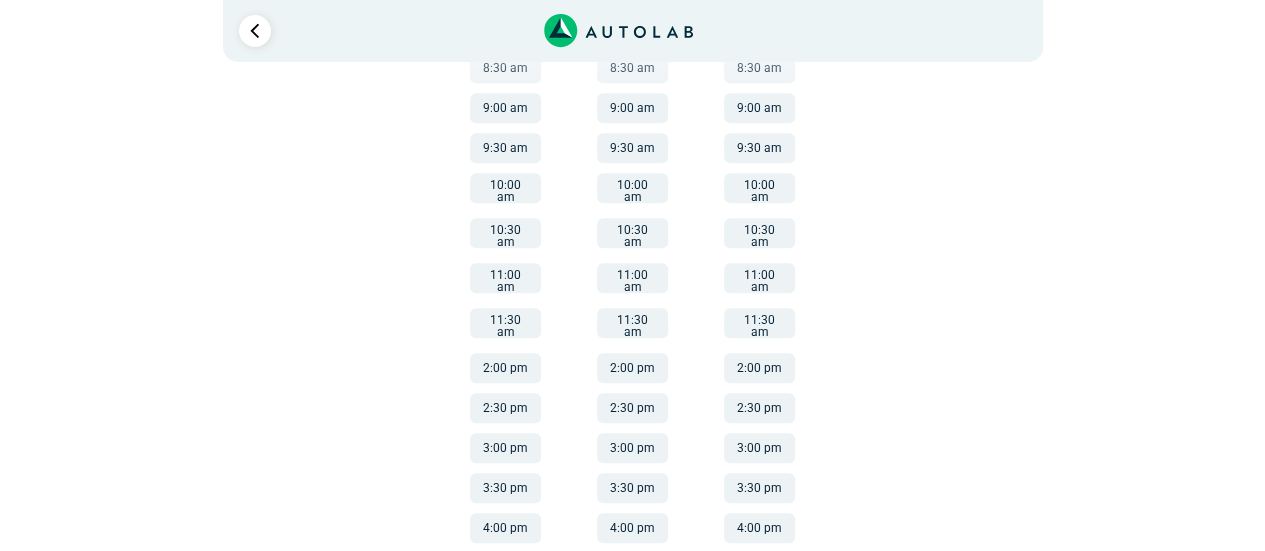 click on "3:00 pm" at bounding box center [632, 448] 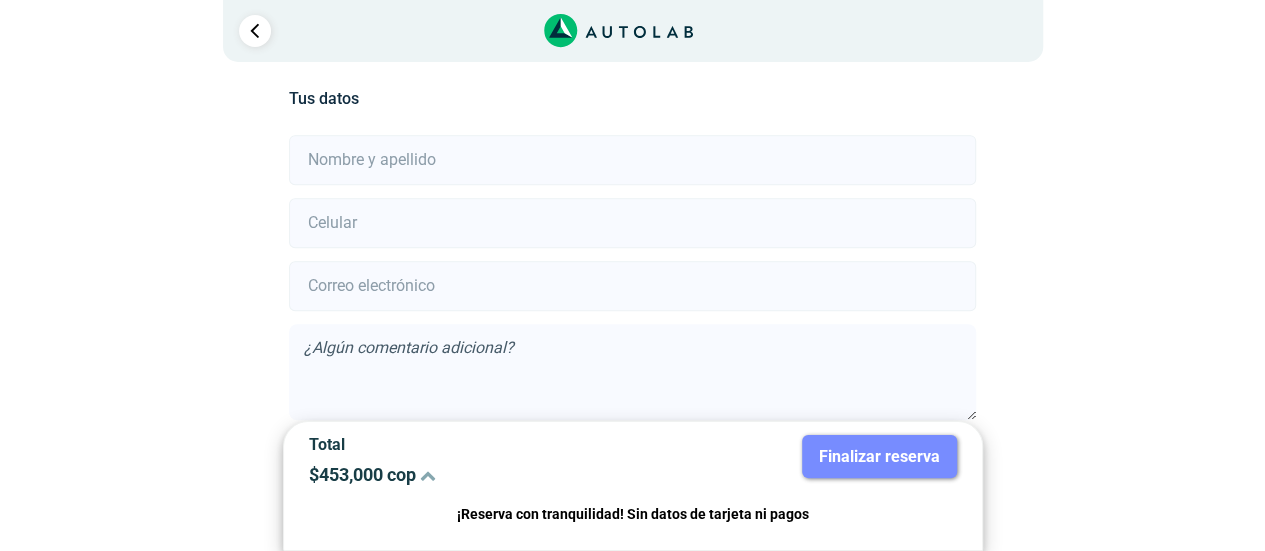 scroll, scrollTop: 444, scrollLeft: 0, axis: vertical 